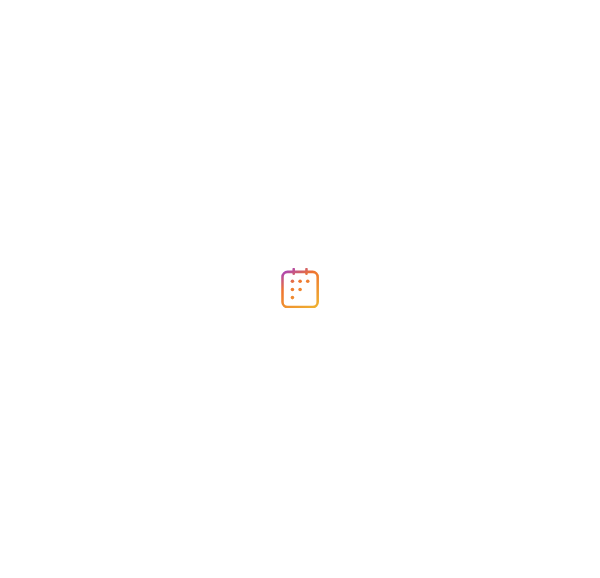 scroll, scrollTop: 0, scrollLeft: 0, axis: both 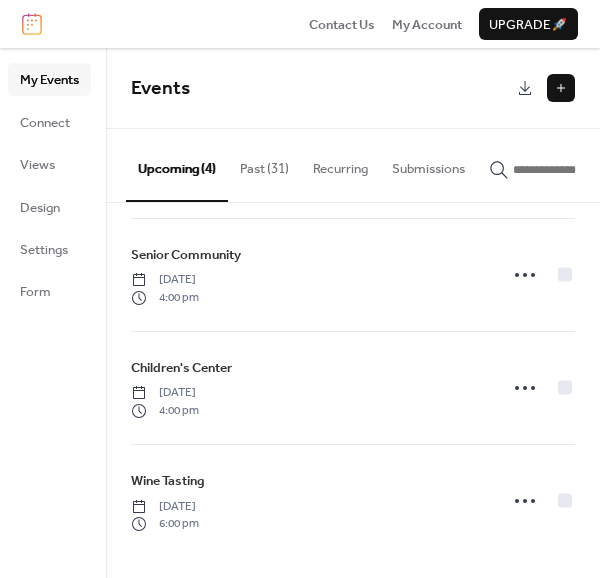 click on "Past (31)" at bounding box center [264, 164] 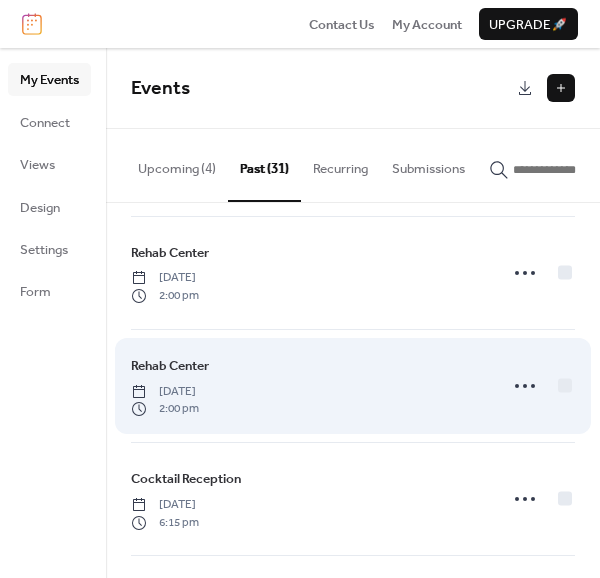 scroll, scrollTop: 300, scrollLeft: 0, axis: vertical 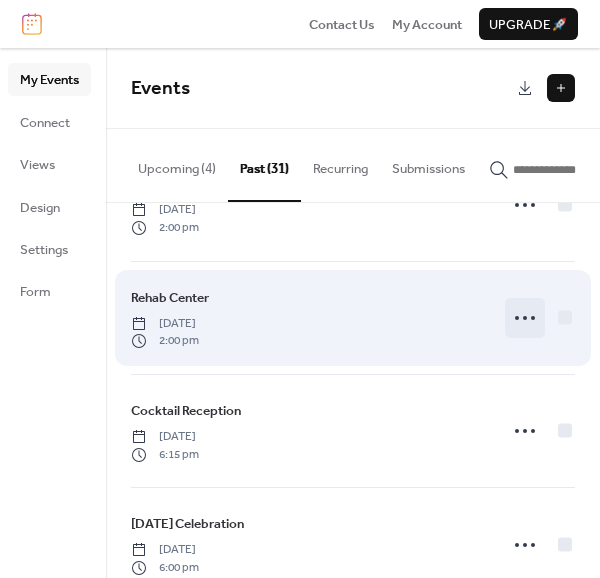 click 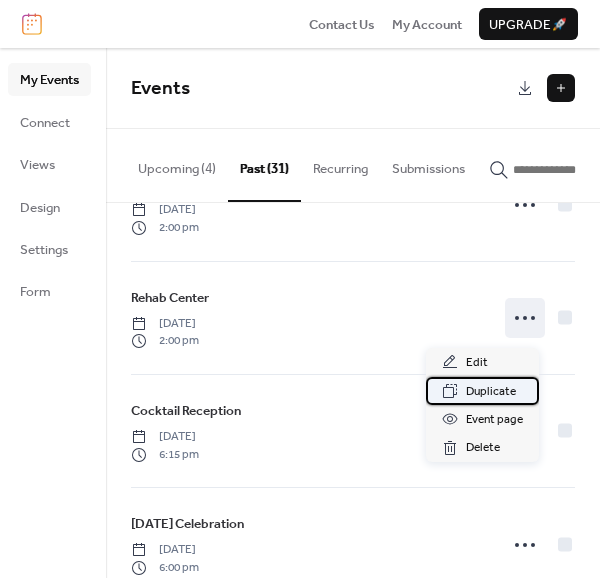 click on "Duplicate" at bounding box center (491, 392) 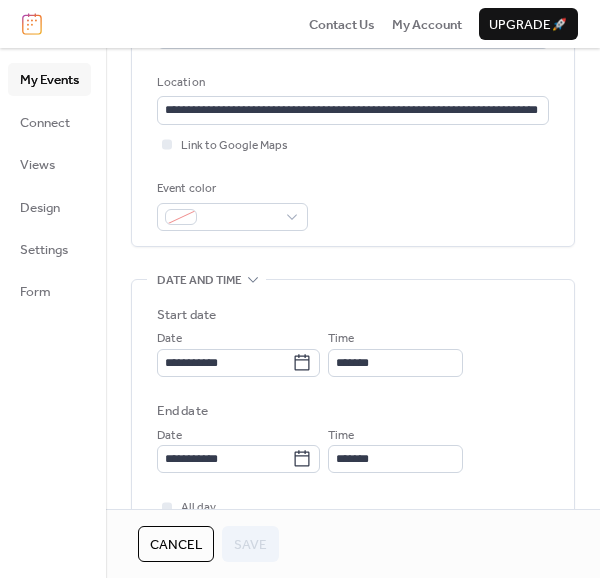scroll, scrollTop: 500, scrollLeft: 0, axis: vertical 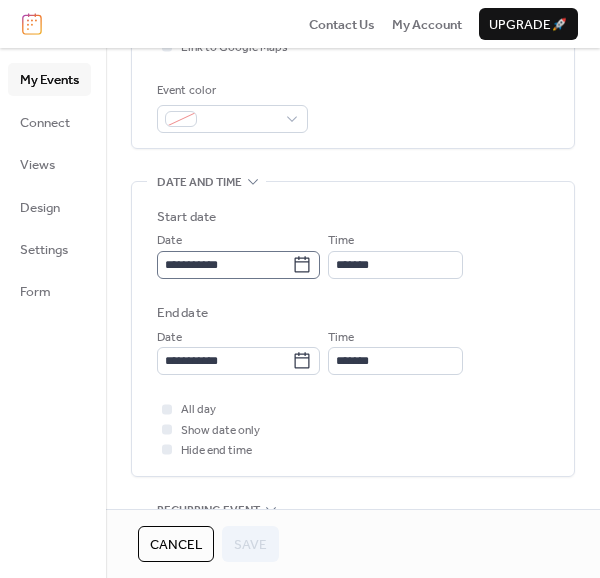 click 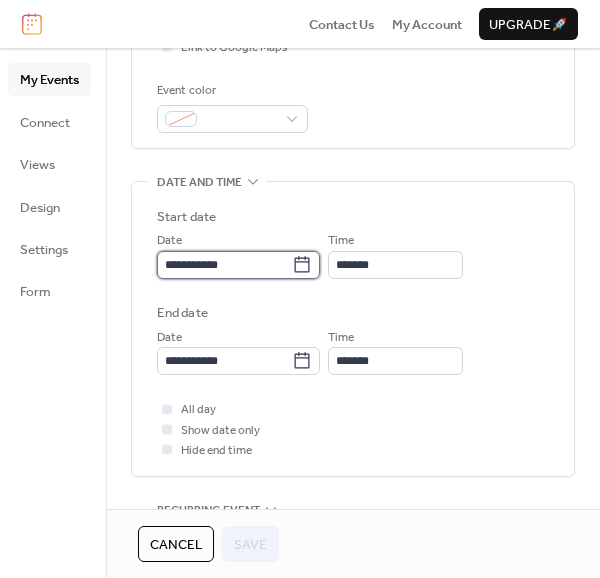 click on "**********" at bounding box center (224, 265) 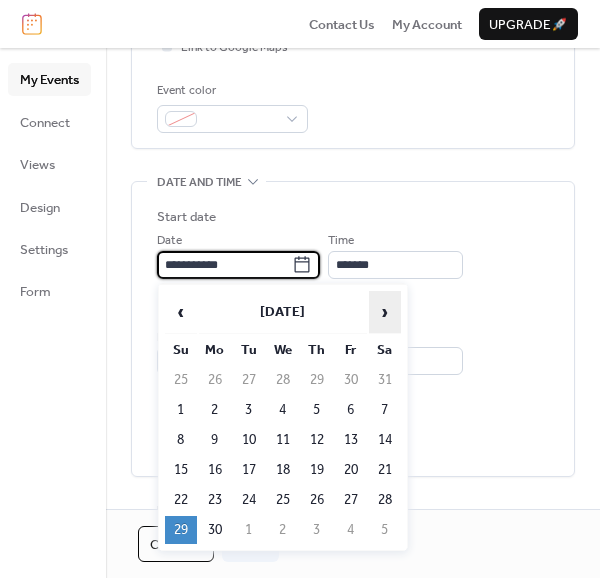 click on "›" at bounding box center [385, 312] 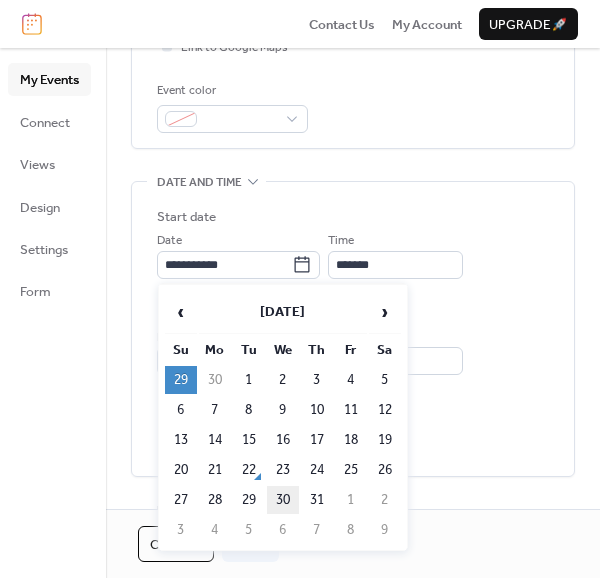 click on "30" at bounding box center [283, 500] 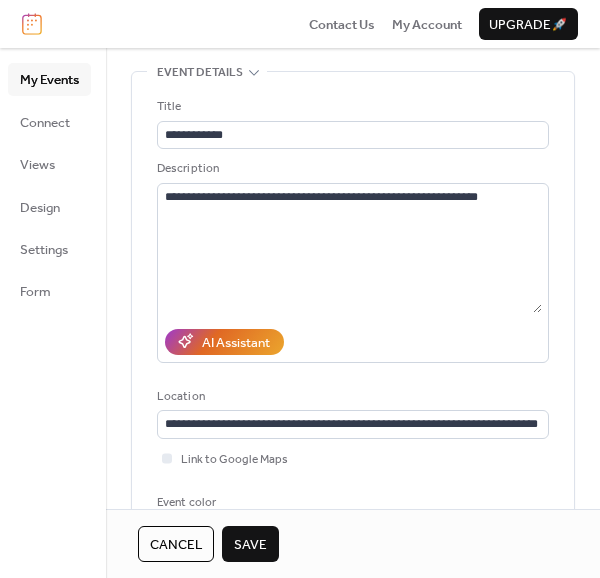 scroll, scrollTop: 0, scrollLeft: 0, axis: both 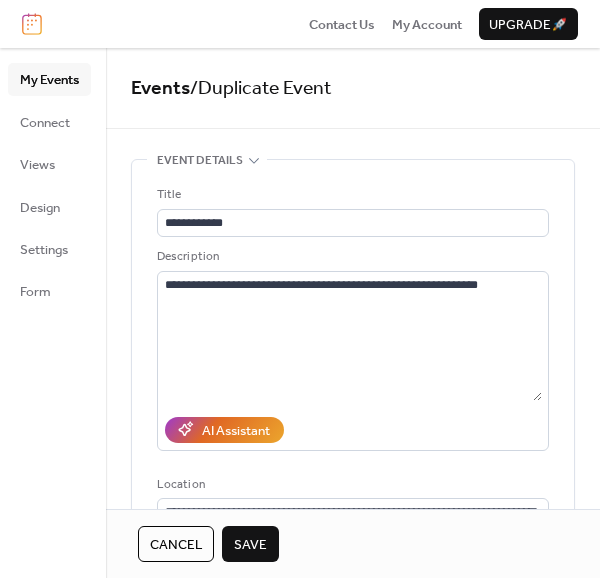click on "Save" at bounding box center [250, 545] 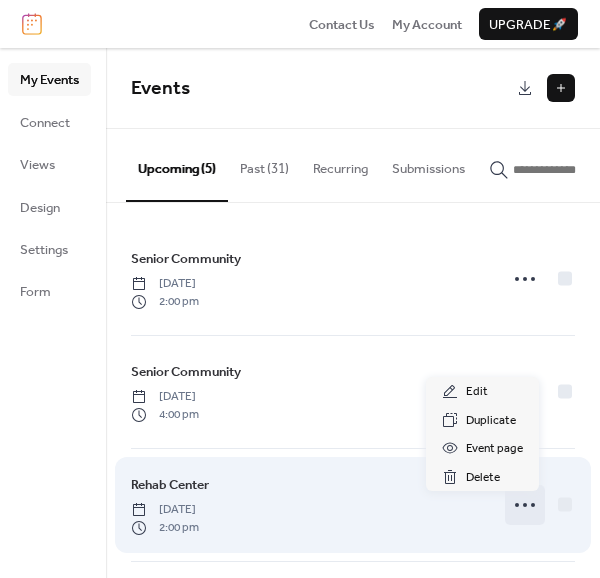 click 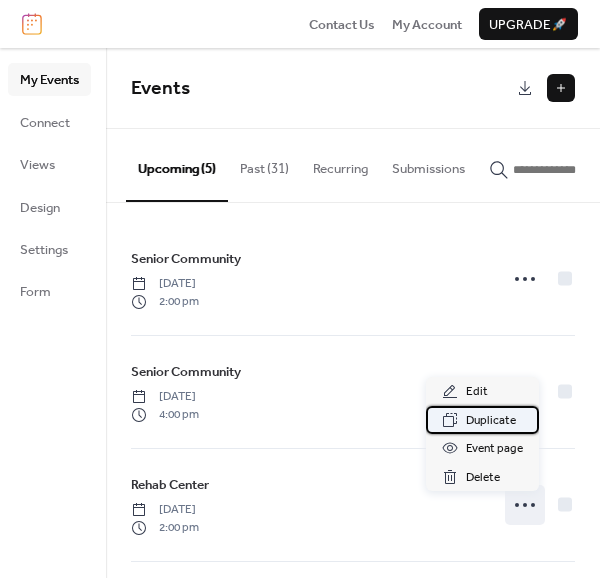 click on "Duplicate" at bounding box center [491, 421] 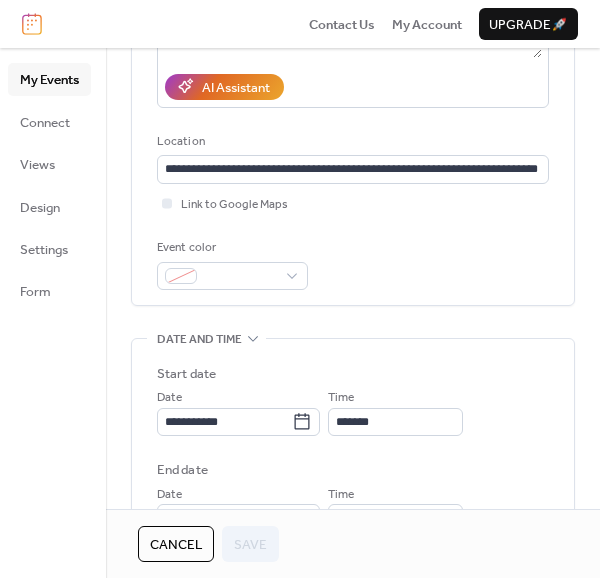 scroll, scrollTop: 400, scrollLeft: 0, axis: vertical 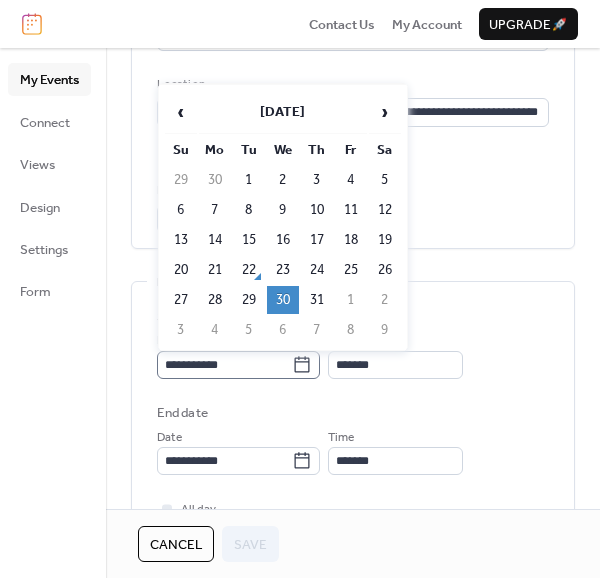 click 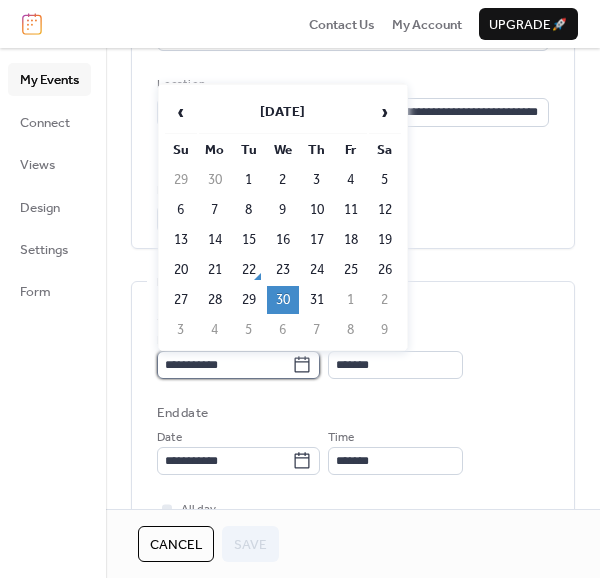 click on "**********" at bounding box center (224, 365) 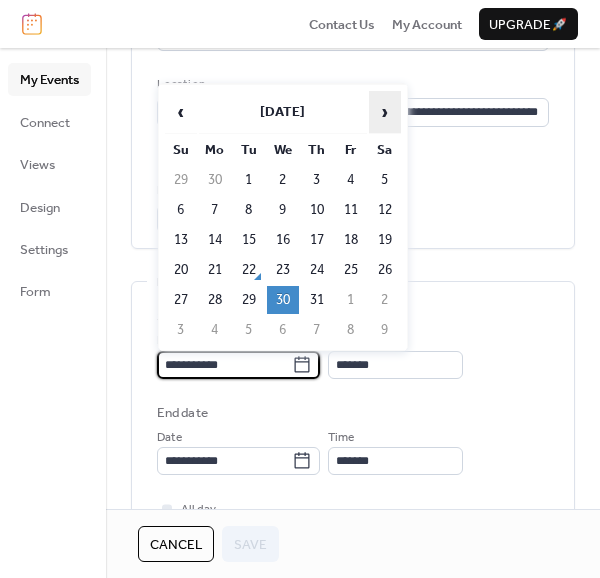 click on "›" at bounding box center [385, 112] 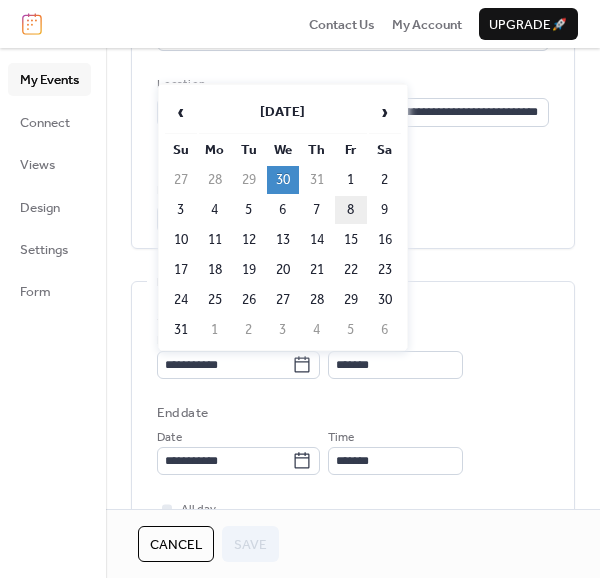 click on "8" at bounding box center [351, 210] 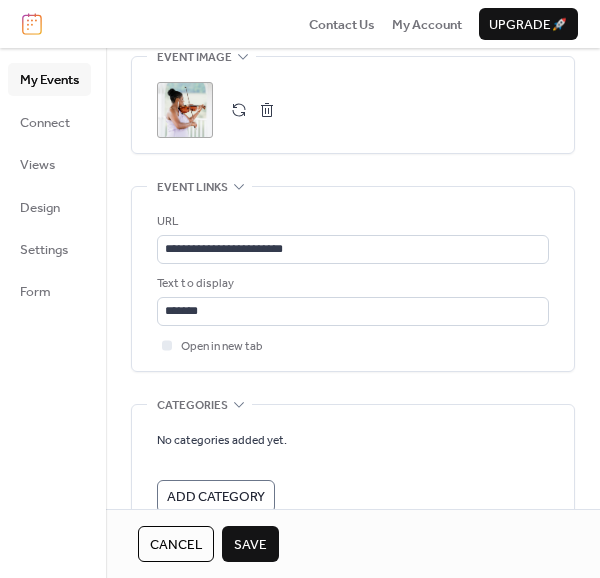 scroll, scrollTop: 1169, scrollLeft: 0, axis: vertical 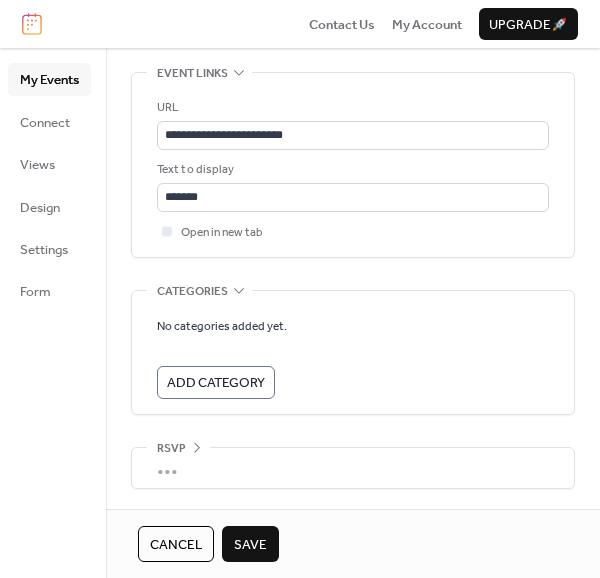 click on "Save" at bounding box center [250, 545] 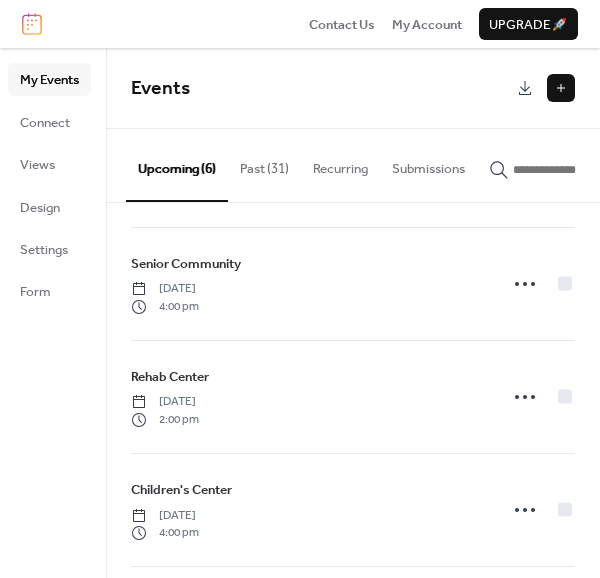 scroll, scrollTop: 0, scrollLeft: 0, axis: both 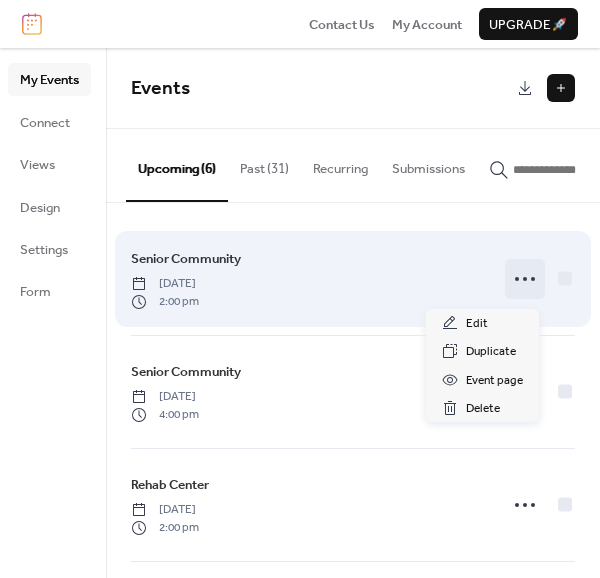 click 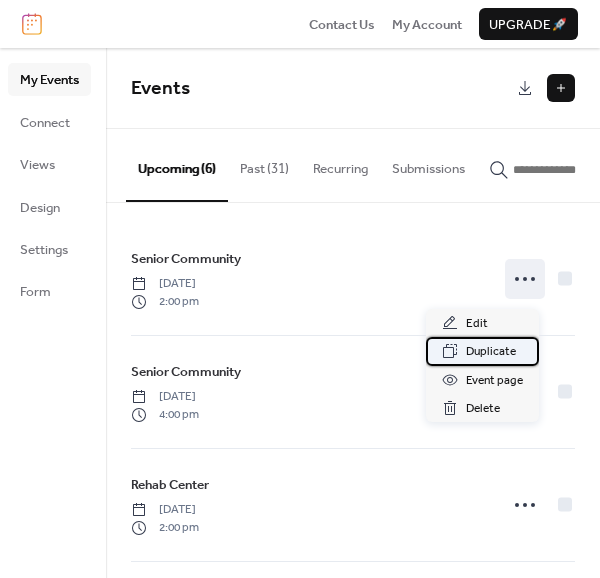 click on "Duplicate" at bounding box center [491, 352] 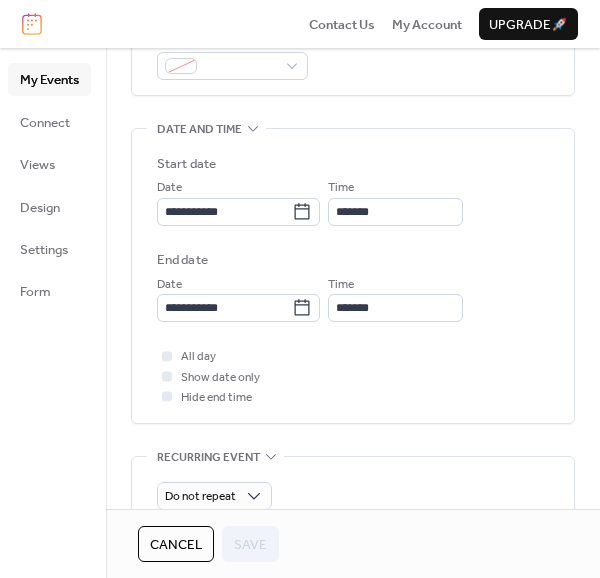 scroll, scrollTop: 600, scrollLeft: 0, axis: vertical 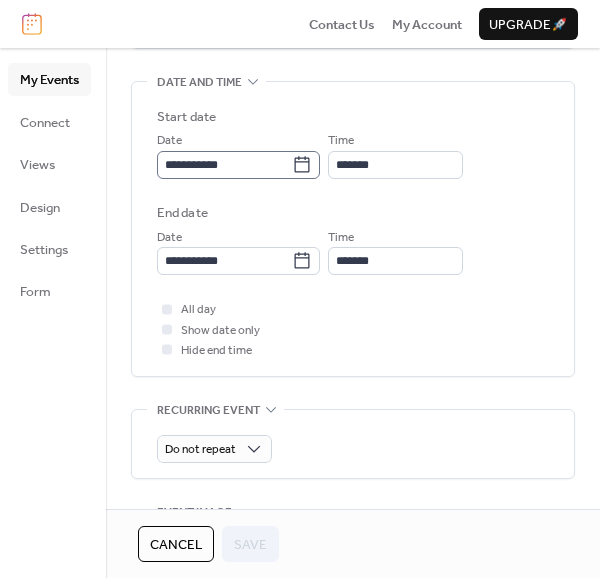click 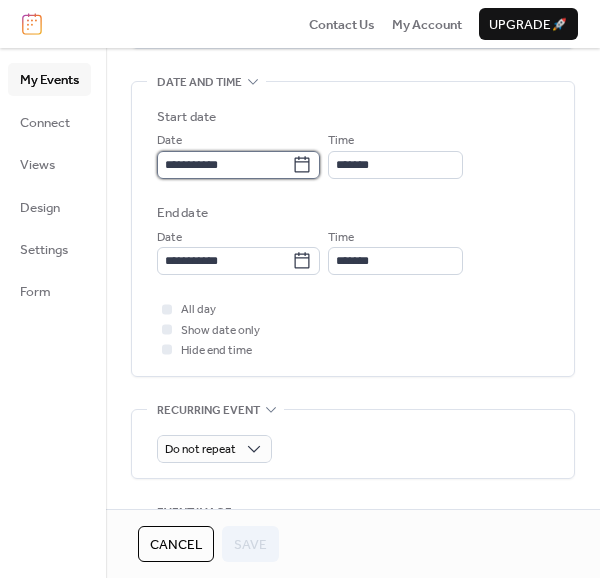 click on "**********" at bounding box center [224, 165] 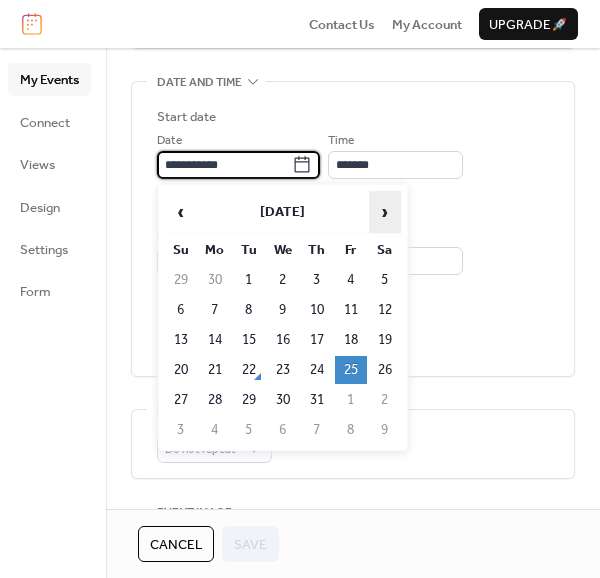 click on "›" at bounding box center [385, 212] 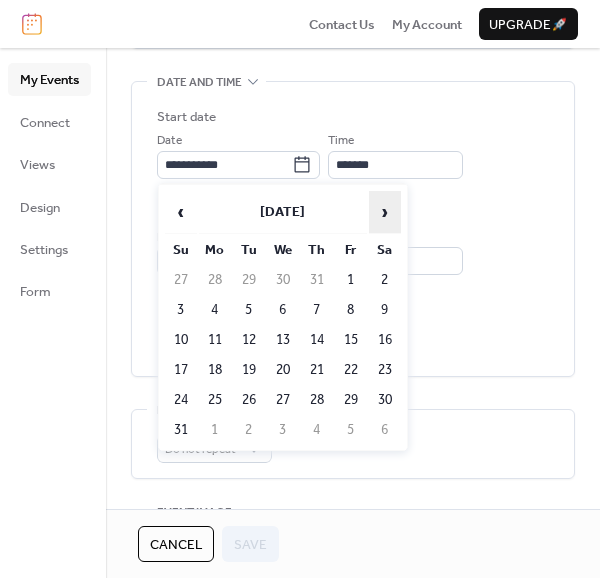 click on "›" at bounding box center [385, 212] 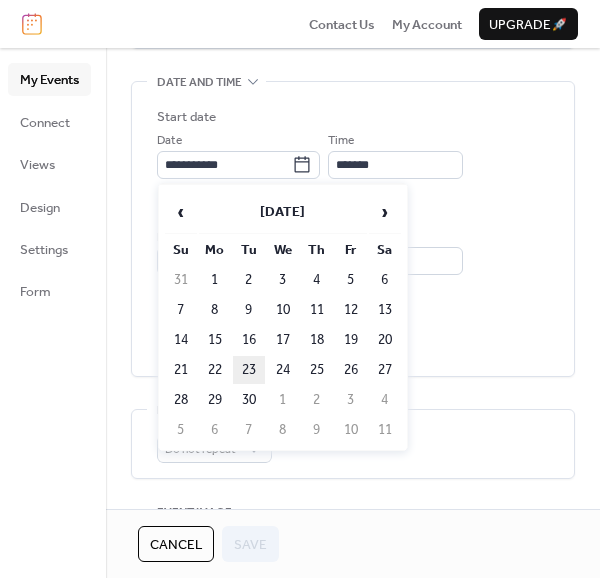 click on "23" at bounding box center (249, 370) 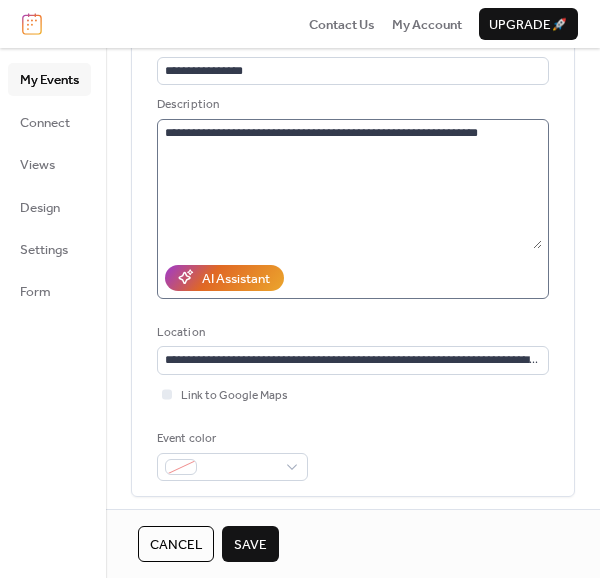 scroll, scrollTop: 200, scrollLeft: 0, axis: vertical 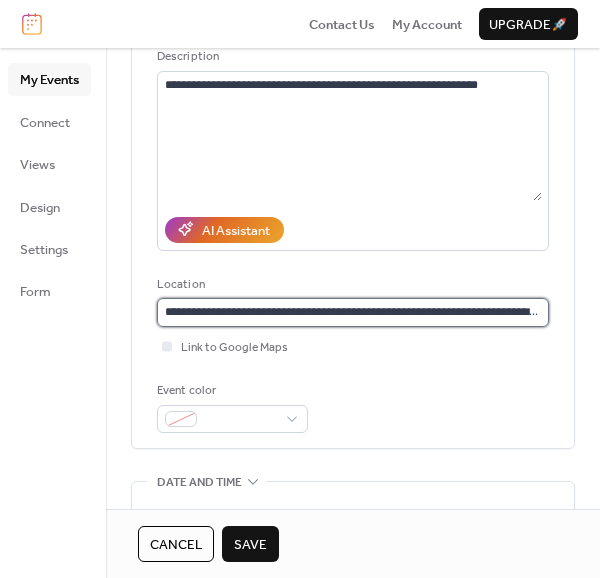 click on "**********" at bounding box center (353, 312) 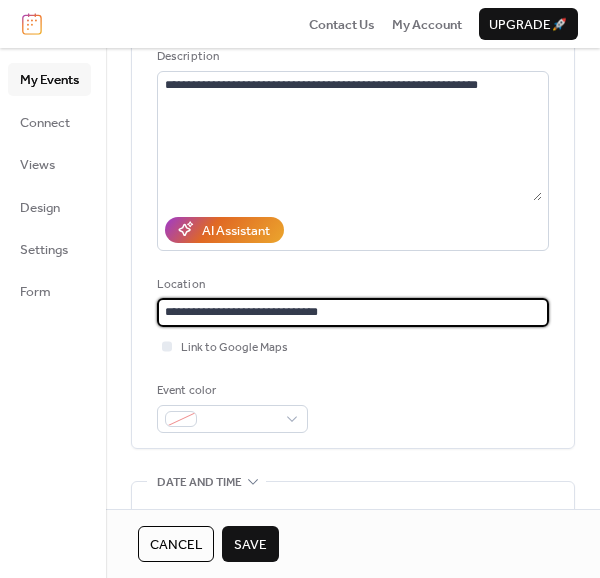 type on "**********" 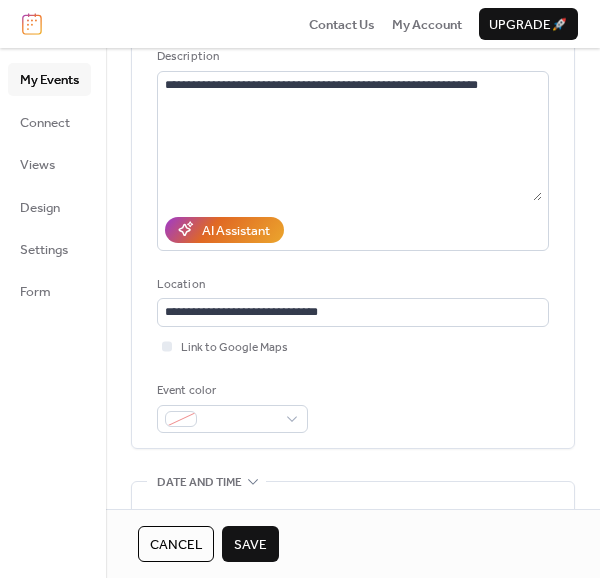 type 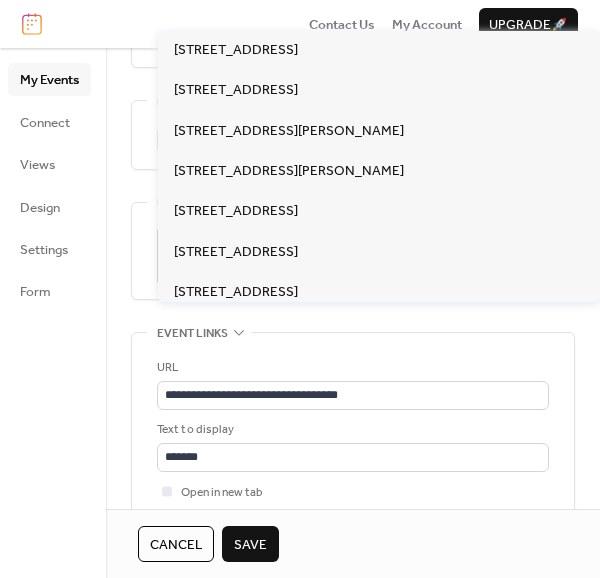 scroll, scrollTop: 900, scrollLeft: 0, axis: vertical 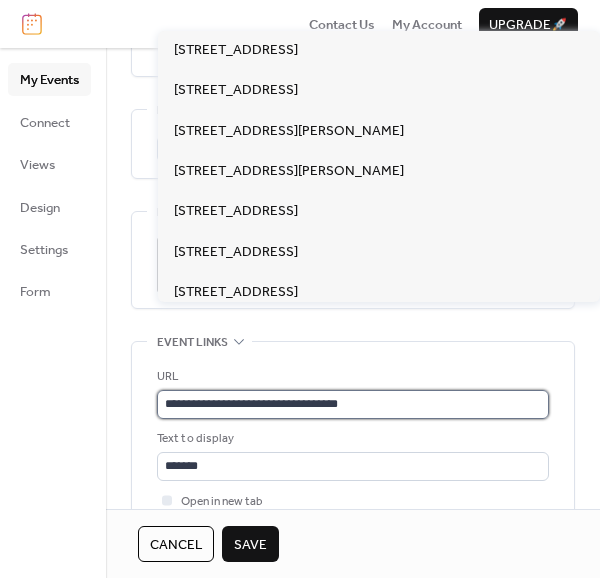 click on "**********" at bounding box center [353, 404] 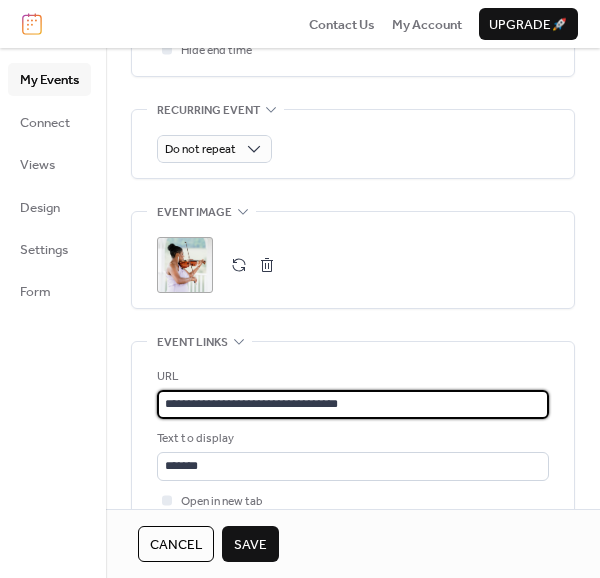 drag, startPoint x: 373, startPoint y: 405, endPoint x: -341, endPoint y: 322, distance: 718.80804 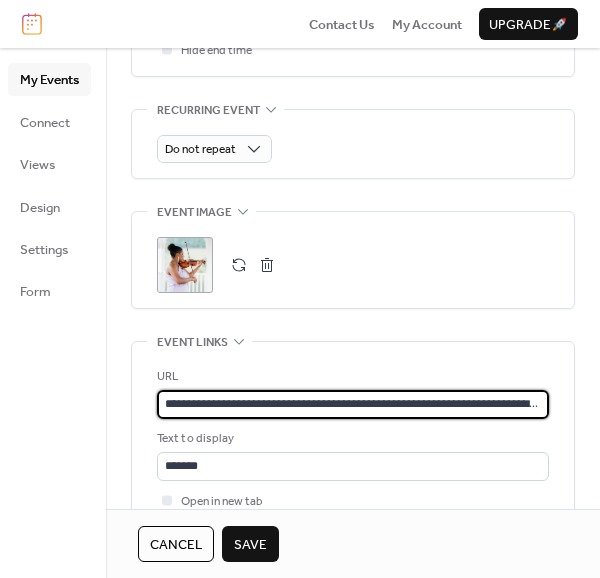 scroll, scrollTop: 0, scrollLeft: 266, axis: horizontal 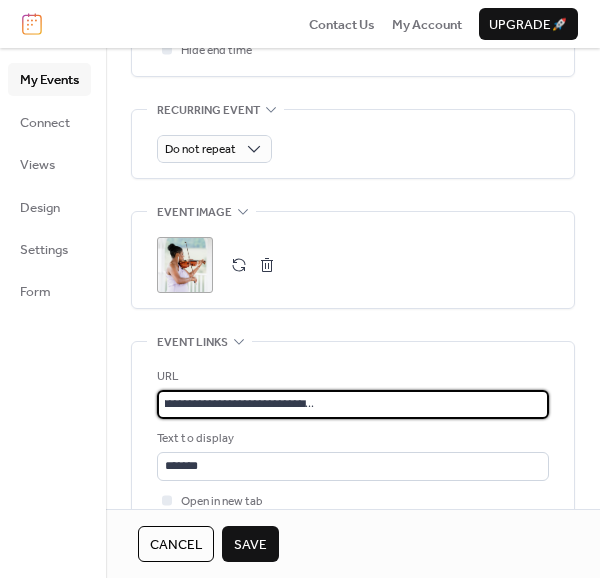 type on "**********" 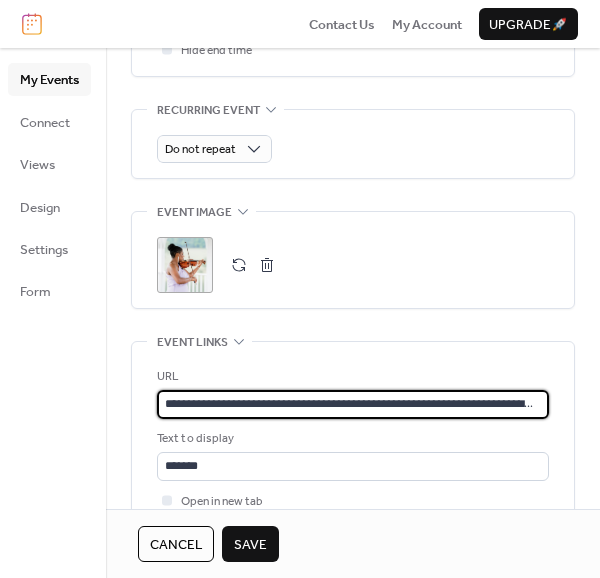 click on "**********" at bounding box center (353, 8) 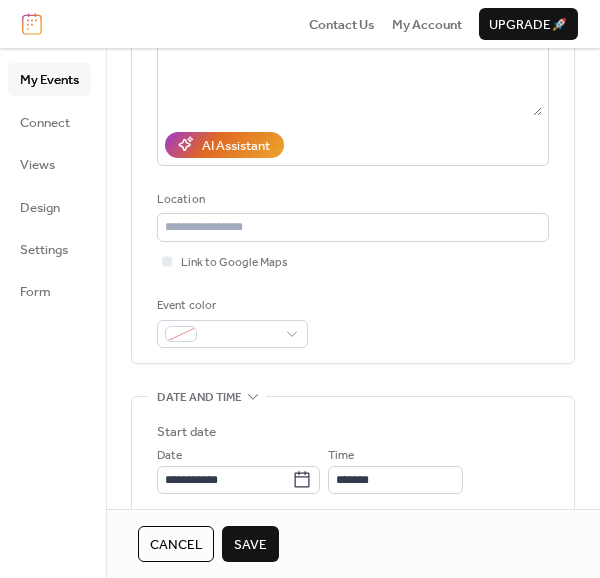 scroll, scrollTop: 200, scrollLeft: 0, axis: vertical 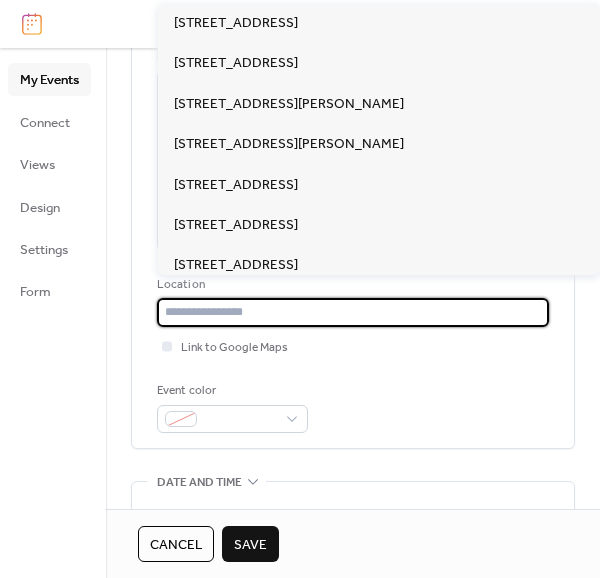 click at bounding box center [353, 312] 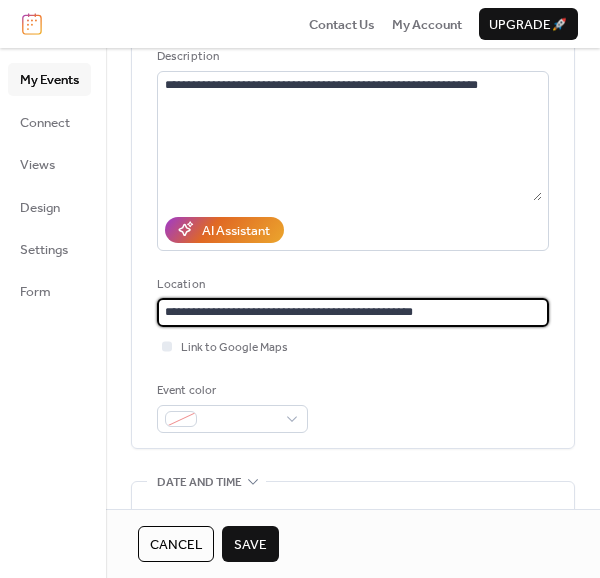 drag, startPoint x: 277, startPoint y: 309, endPoint x: 195, endPoint y: 309, distance: 82 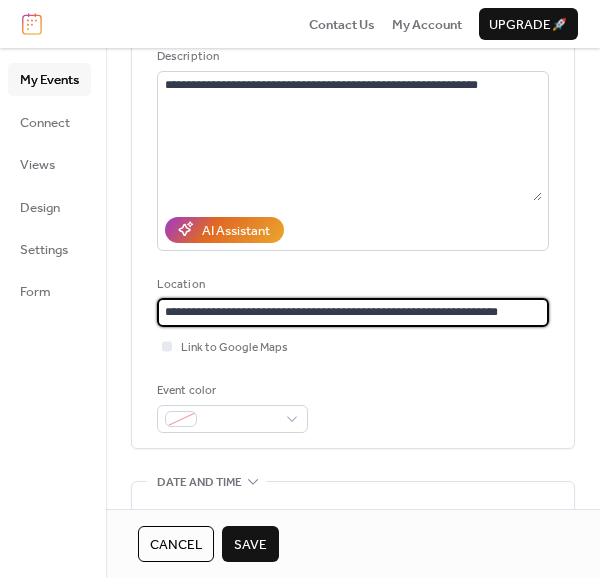 type on "**********" 